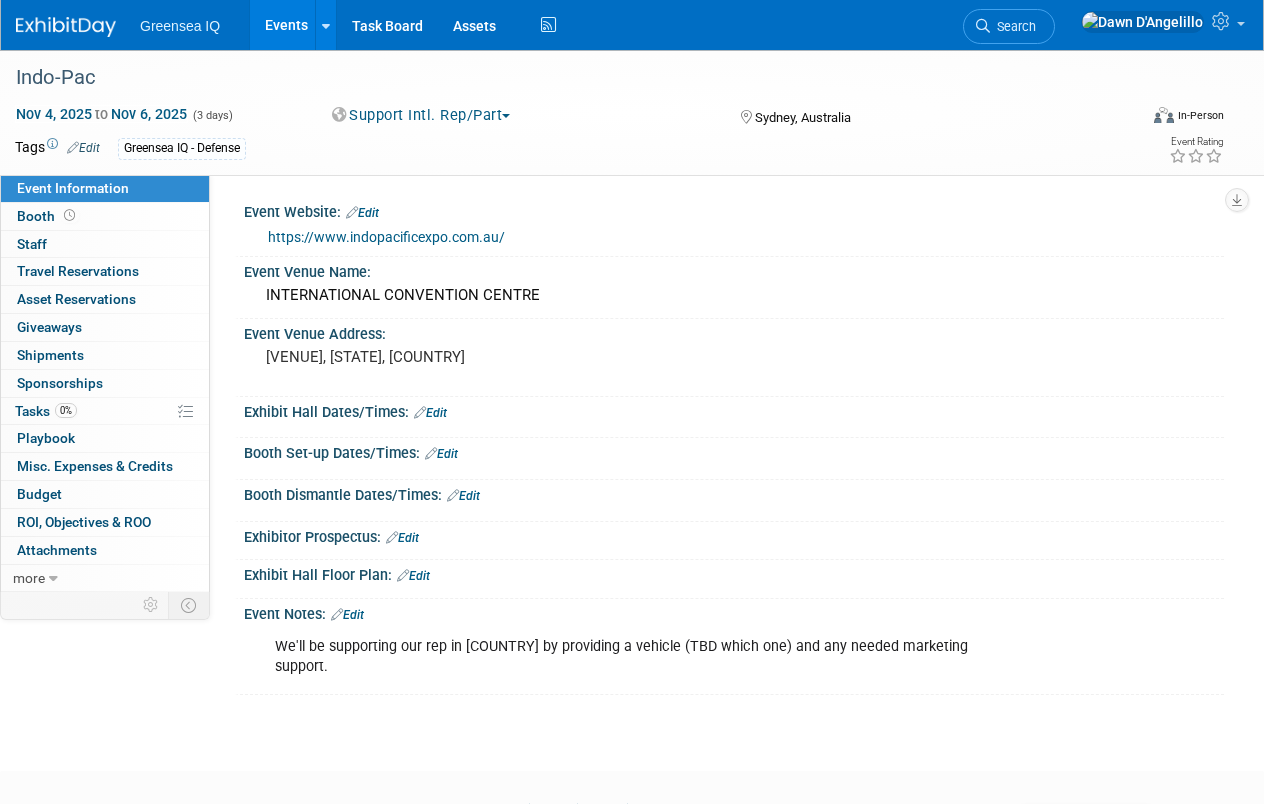 scroll, scrollTop: 50, scrollLeft: 0, axis: vertical 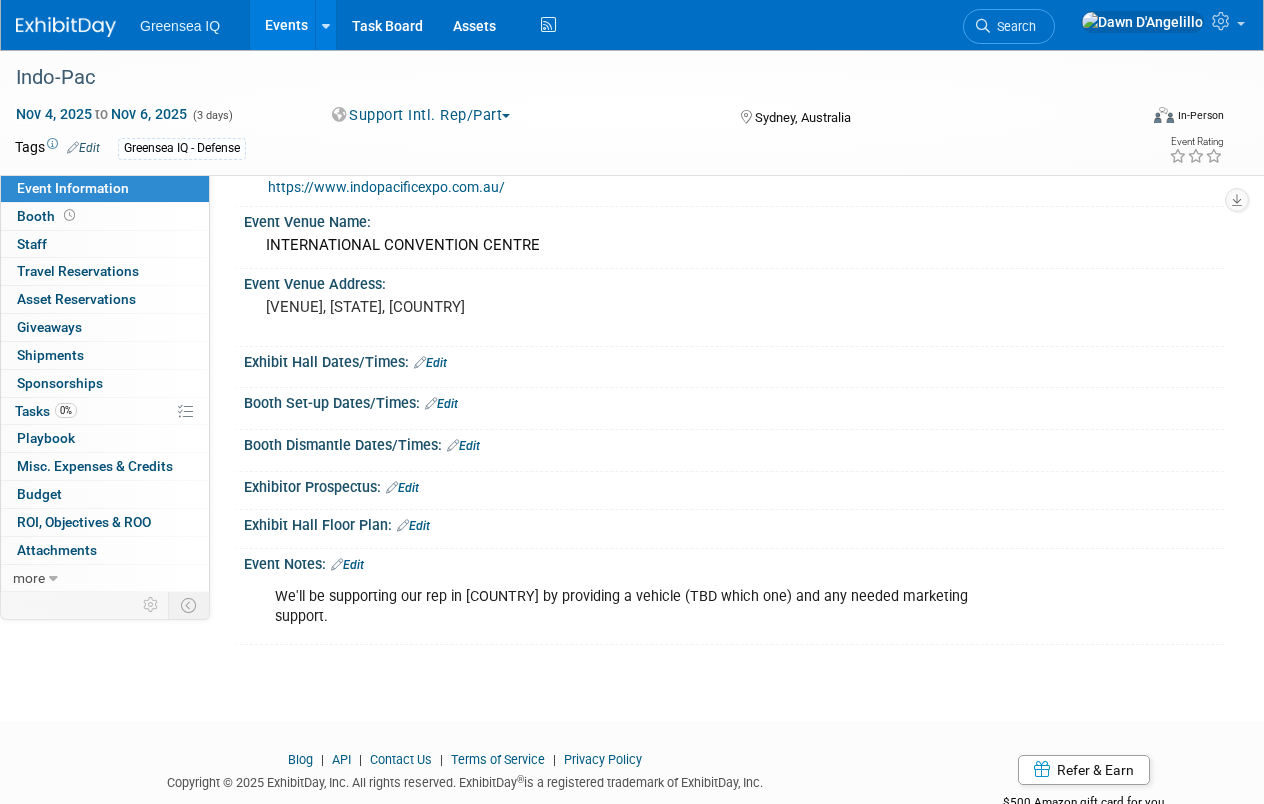 click on "Events" at bounding box center [286, 25] 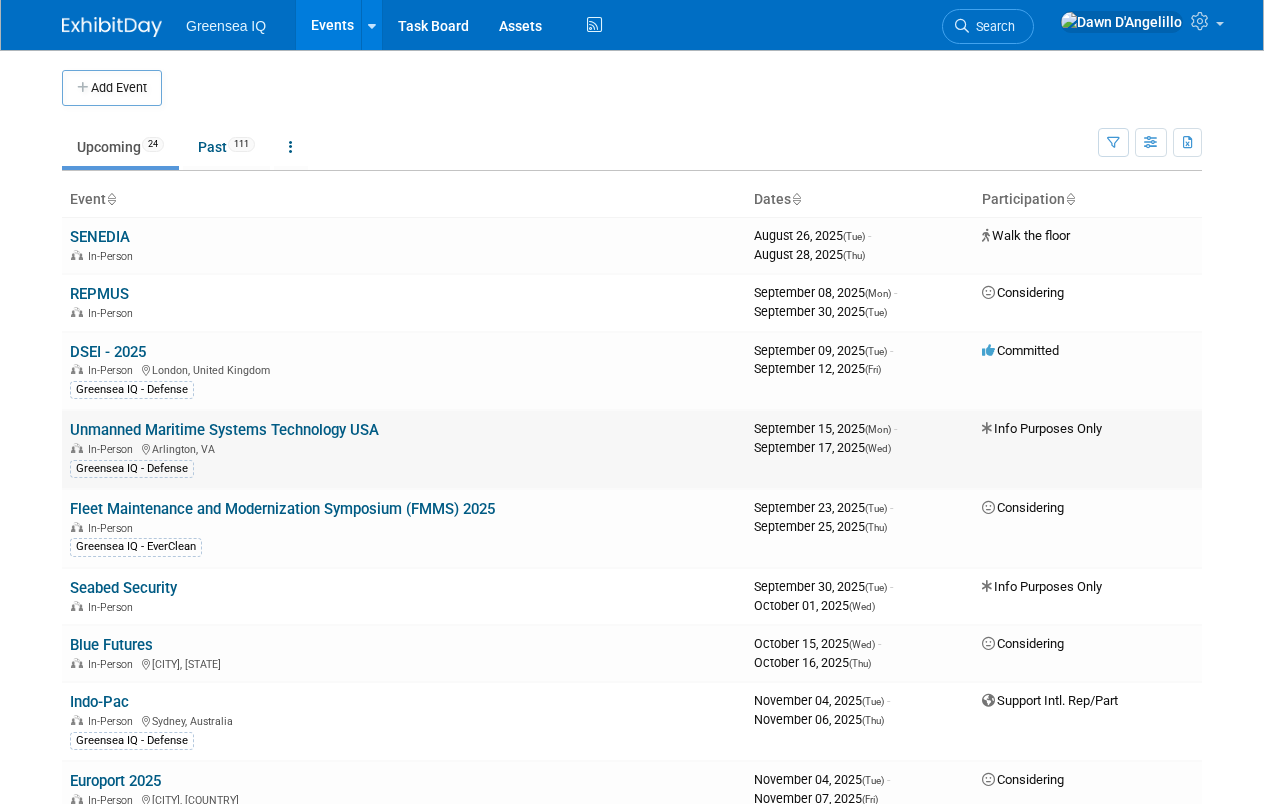 scroll, scrollTop: 0, scrollLeft: 0, axis: both 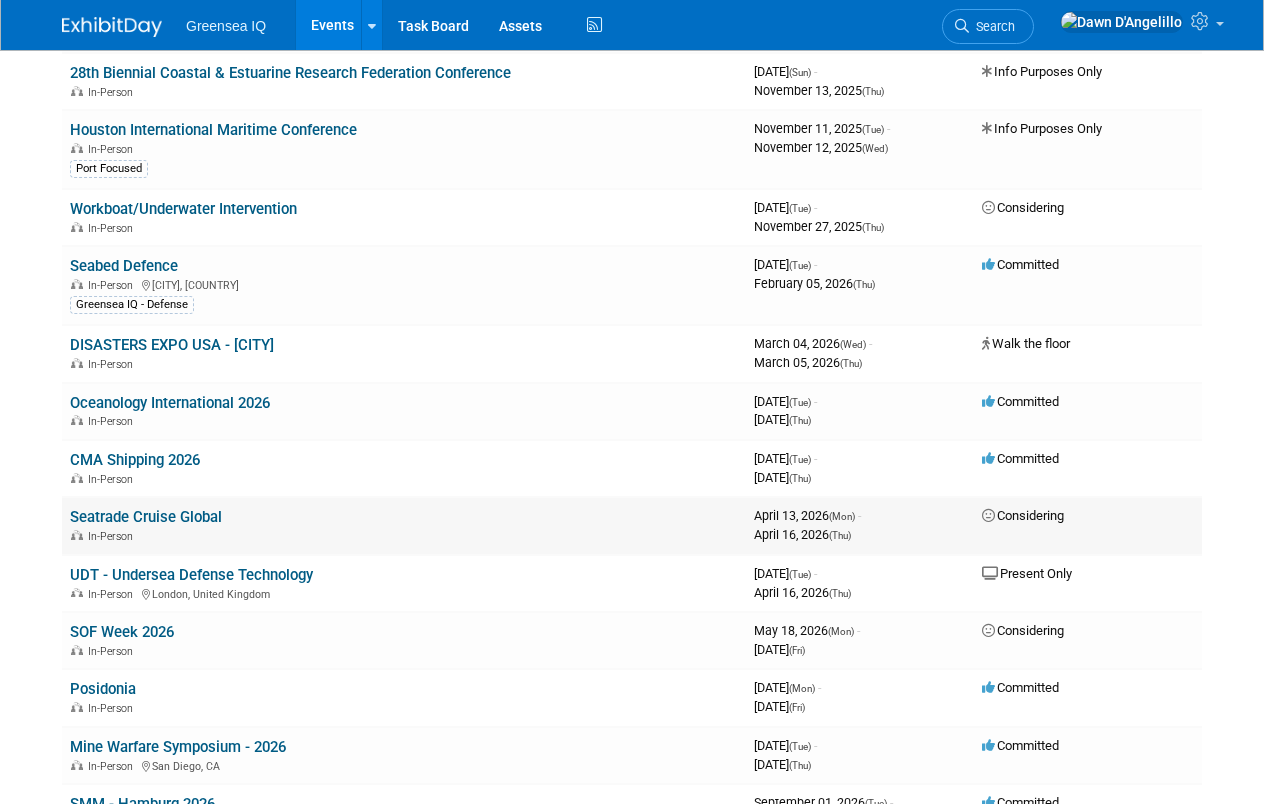 click on "Seatrade Cruise Global" at bounding box center [146, 517] 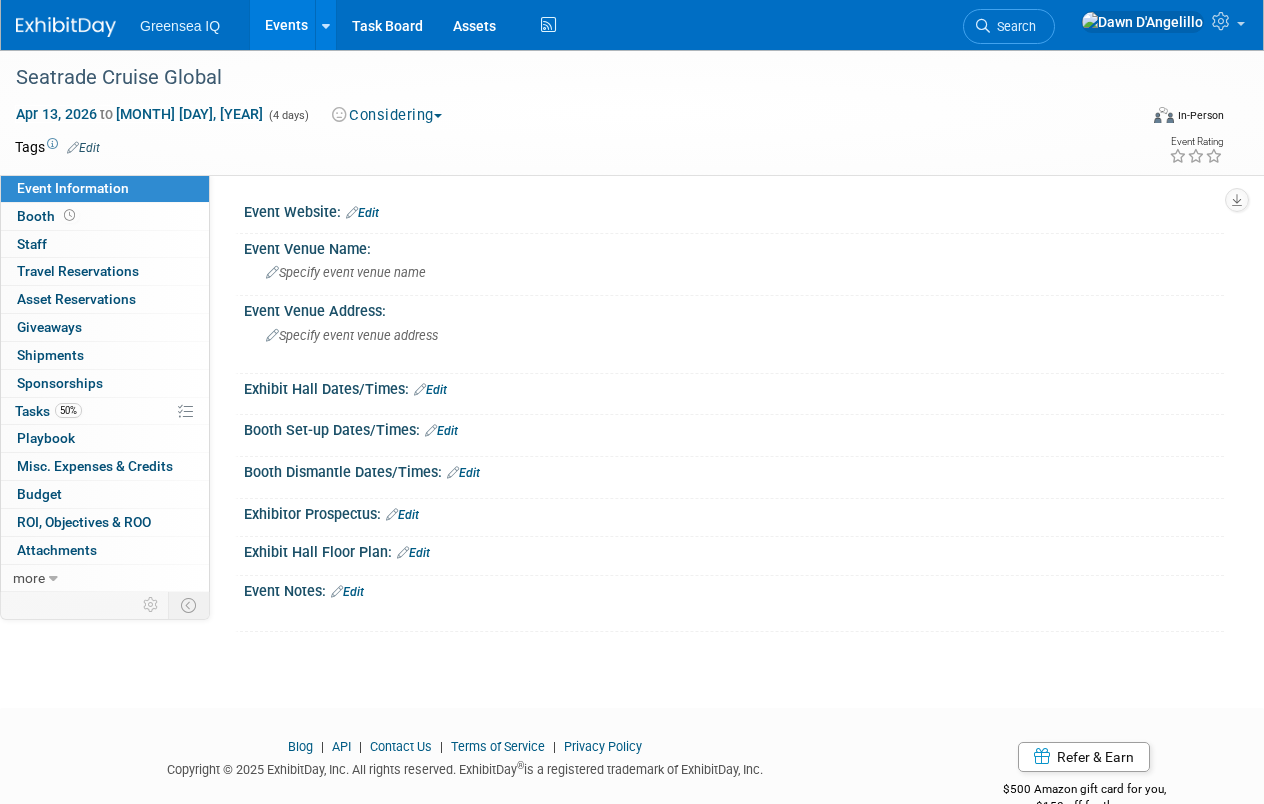 scroll, scrollTop: 0, scrollLeft: 0, axis: both 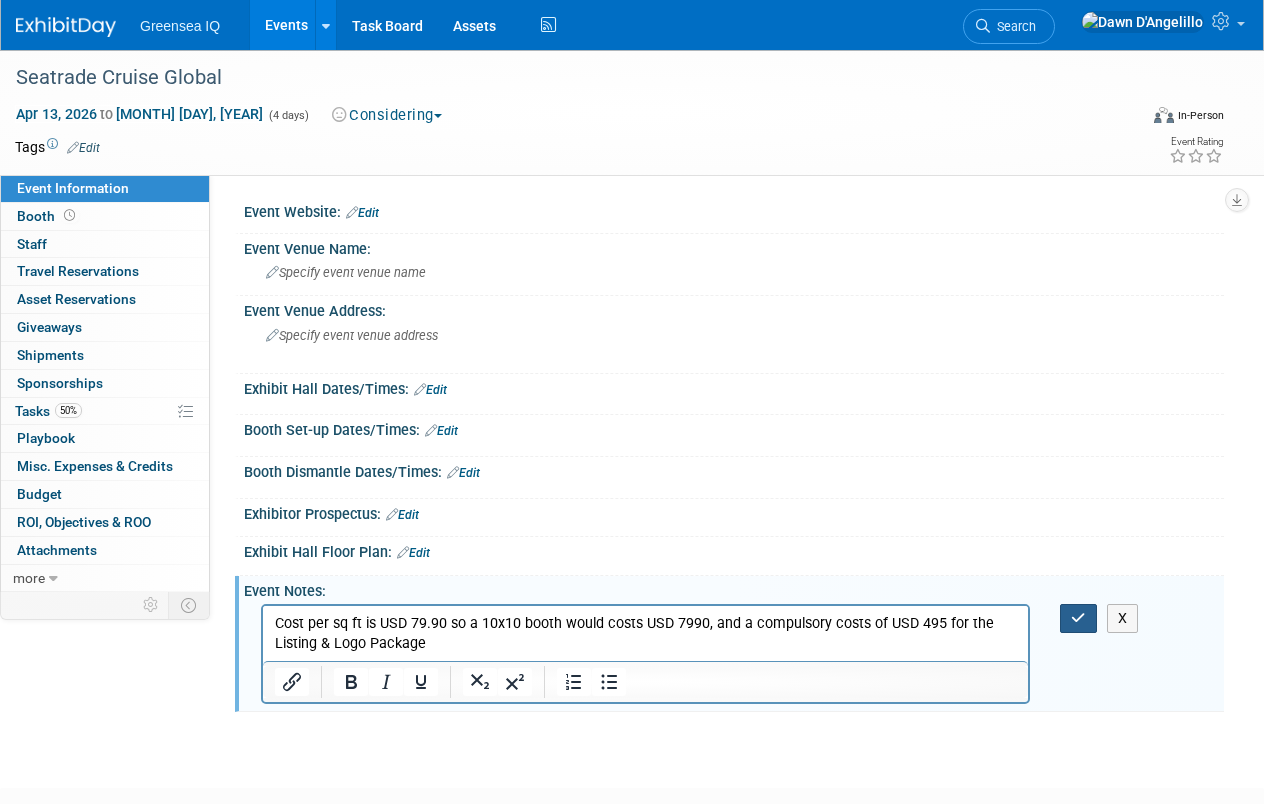 click at bounding box center [1078, 618] 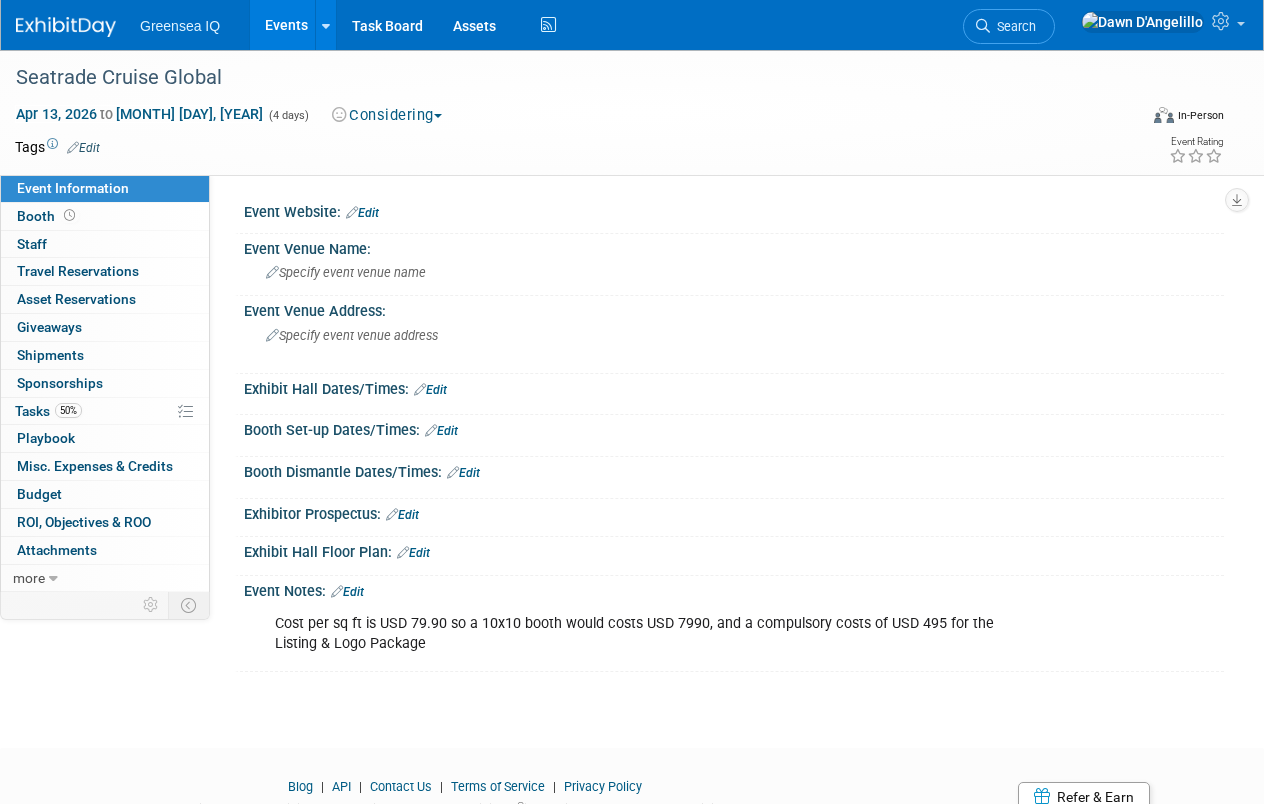 click on "Events" at bounding box center (286, 25) 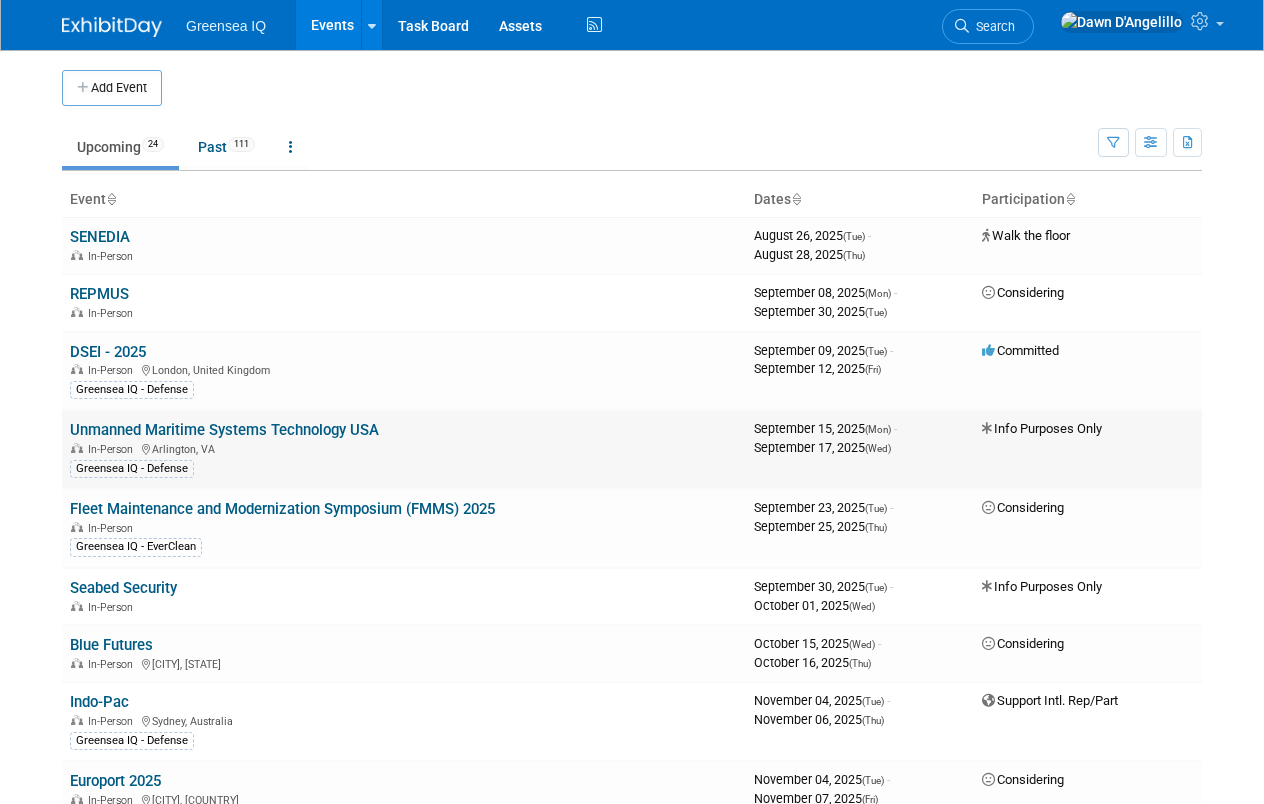 scroll, scrollTop: 0, scrollLeft: 0, axis: both 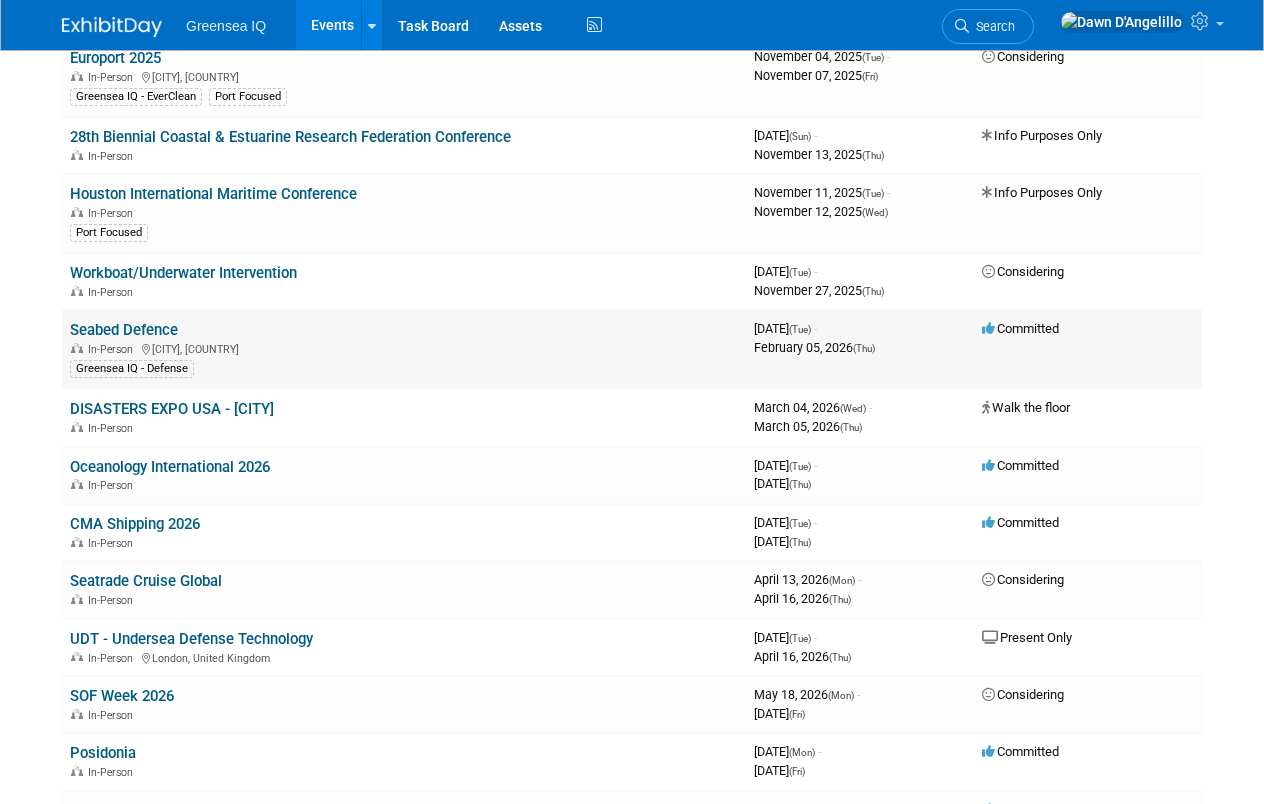 drag, startPoint x: 234, startPoint y: 331, endPoint x: 68, endPoint y: 329, distance: 166.01205 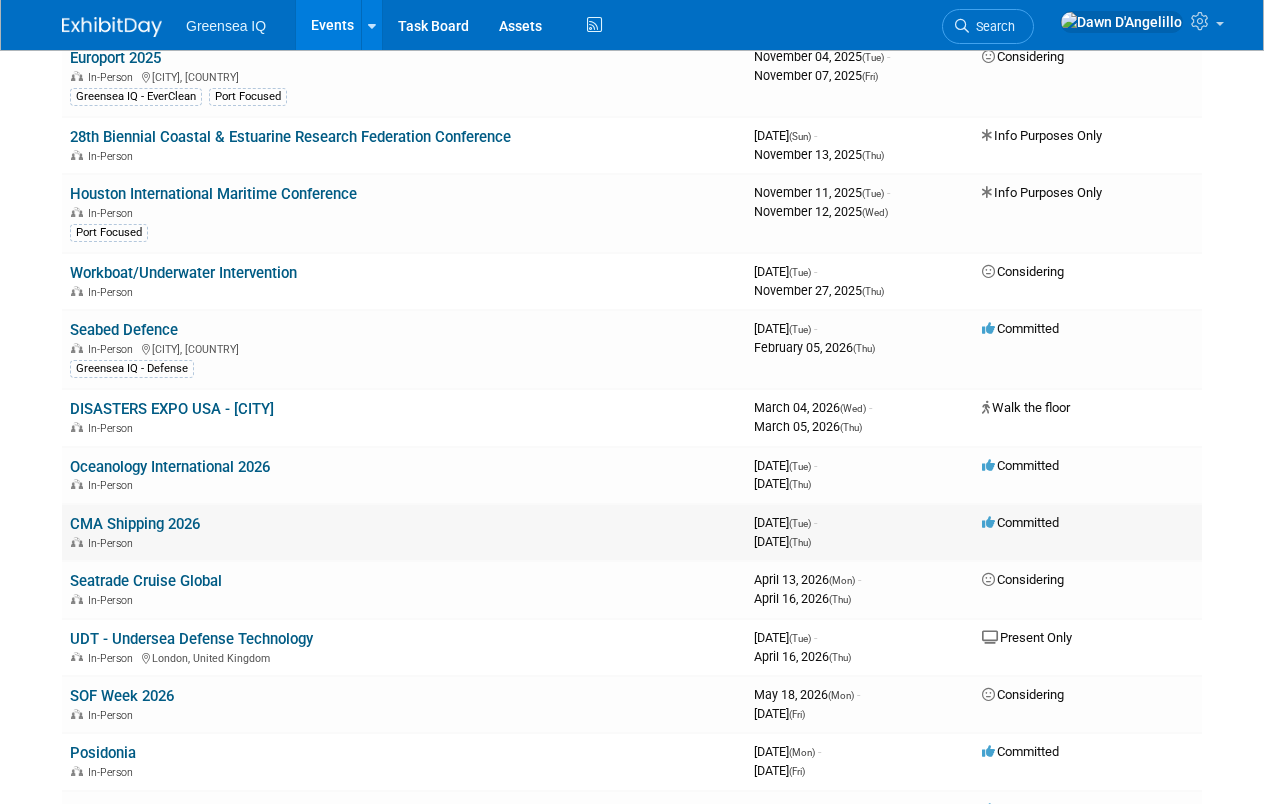 copy on "Seabed Defence" 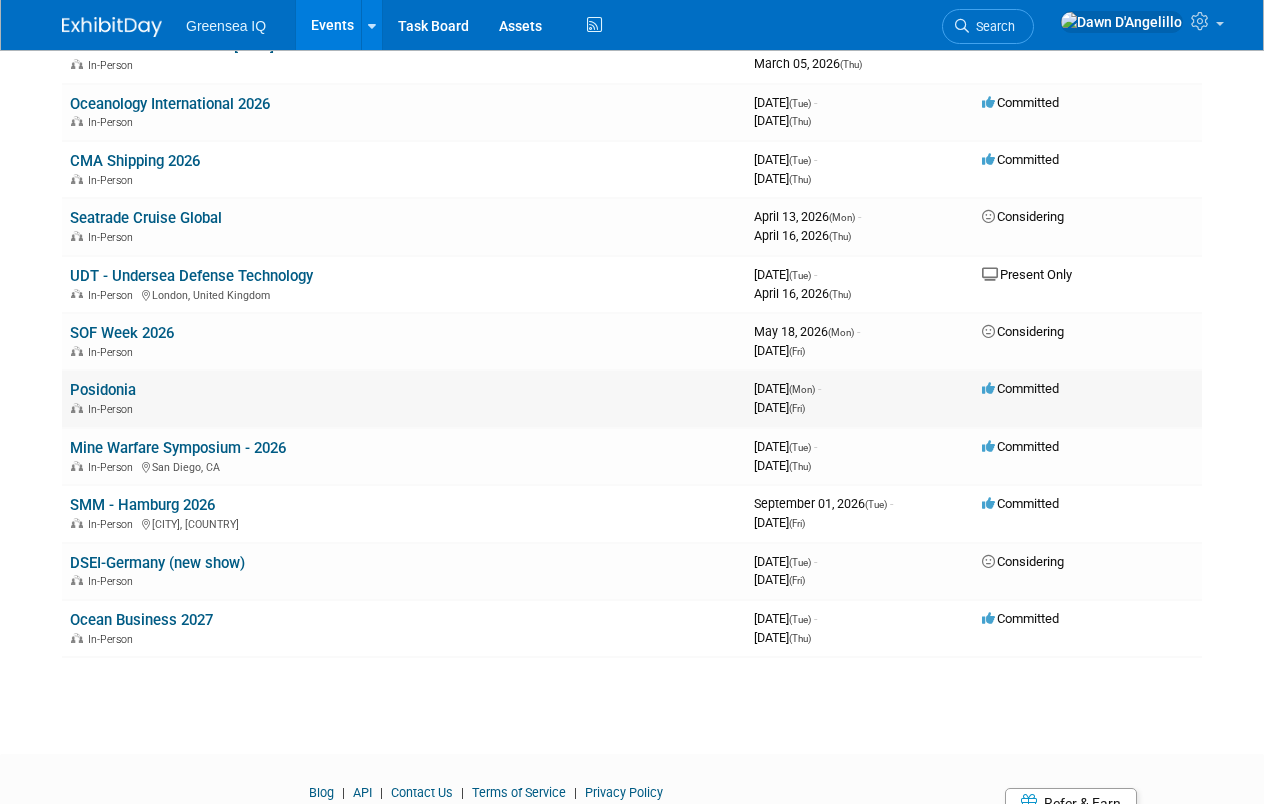 scroll, scrollTop: 1093, scrollLeft: 0, axis: vertical 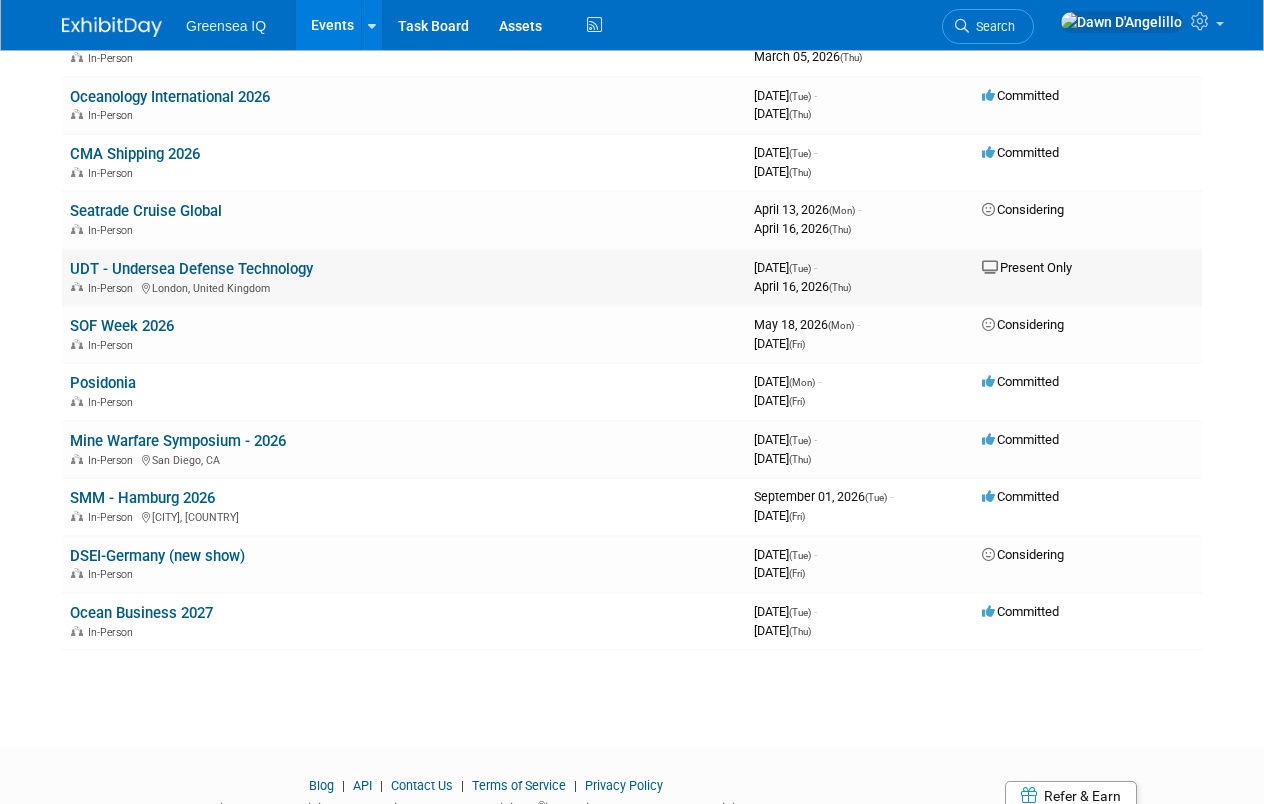 click on "UDT - Undersea Defense Technology" at bounding box center [191, 269] 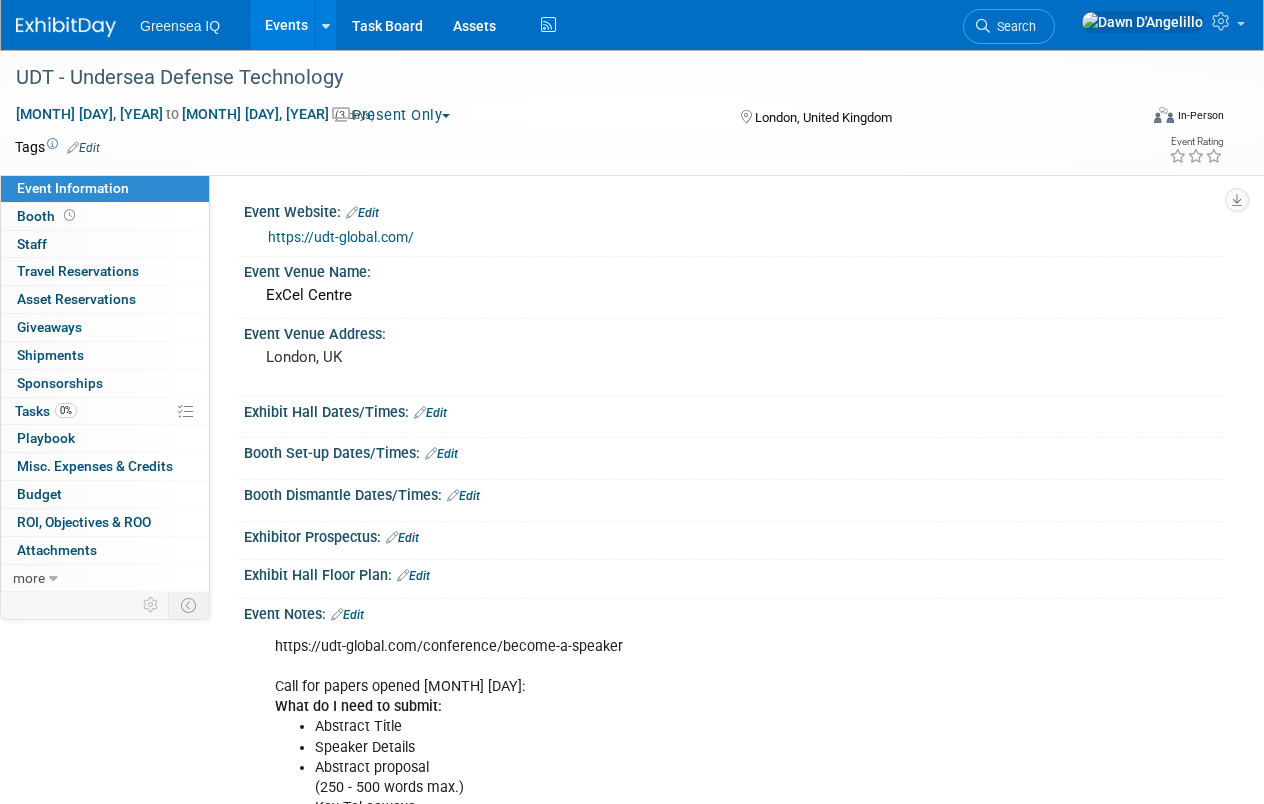 scroll, scrollTop: 0, scrollLeft: 0, axis: both 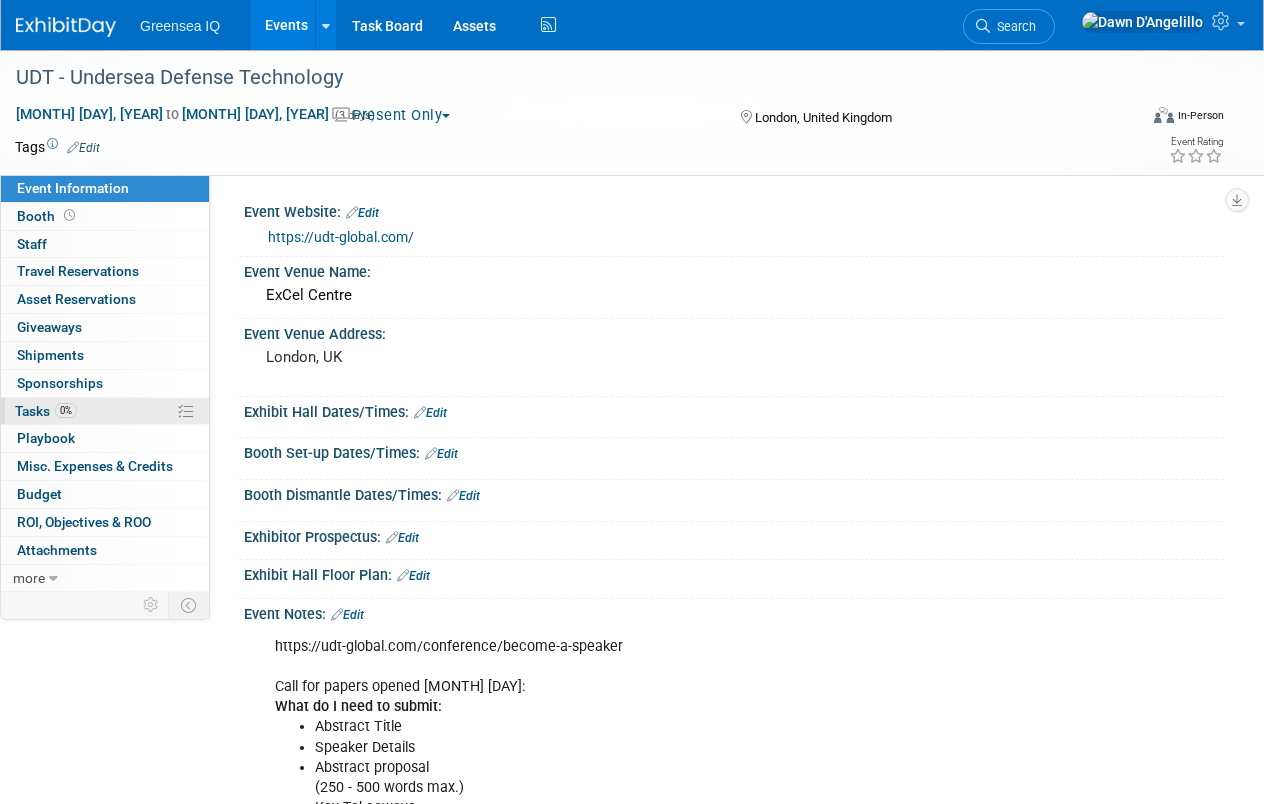click on "Tasks 0%" at bounding box center (46, 411) 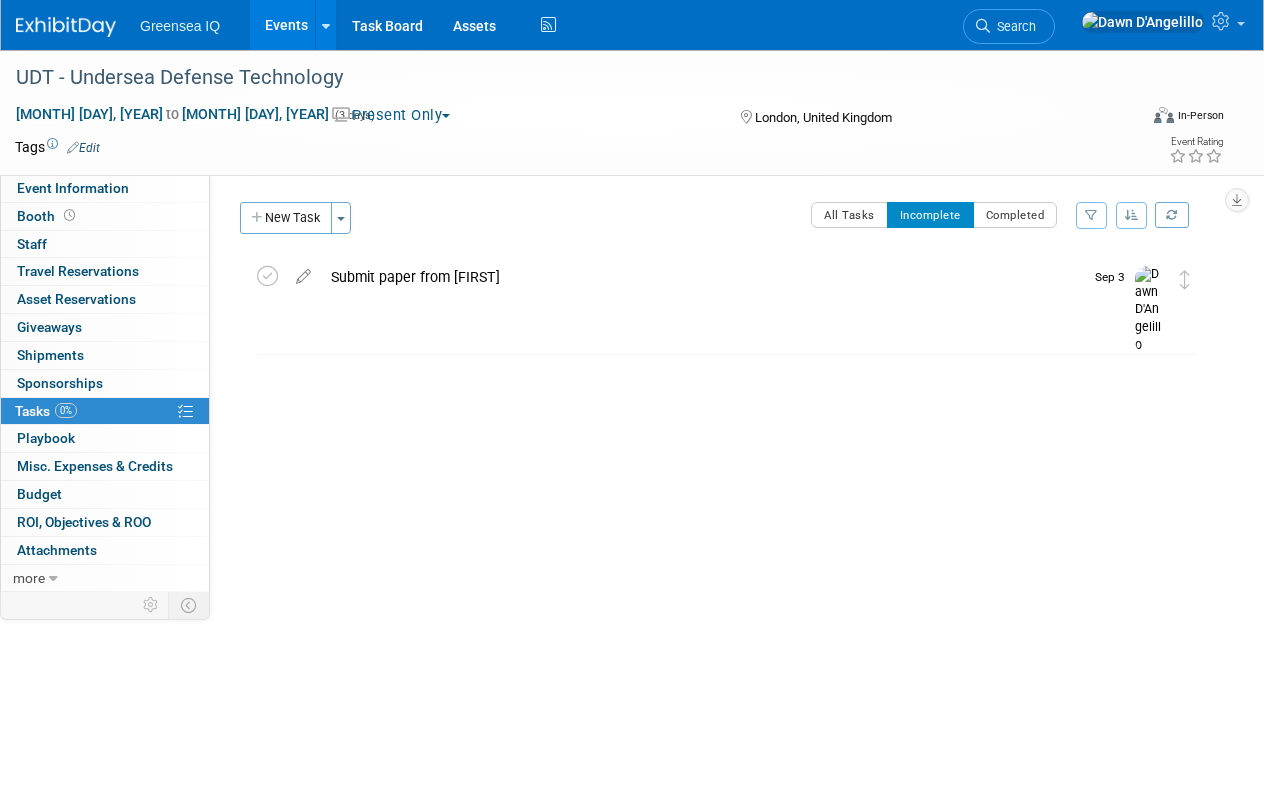 click on "Events" at bounding box center [286, 25] 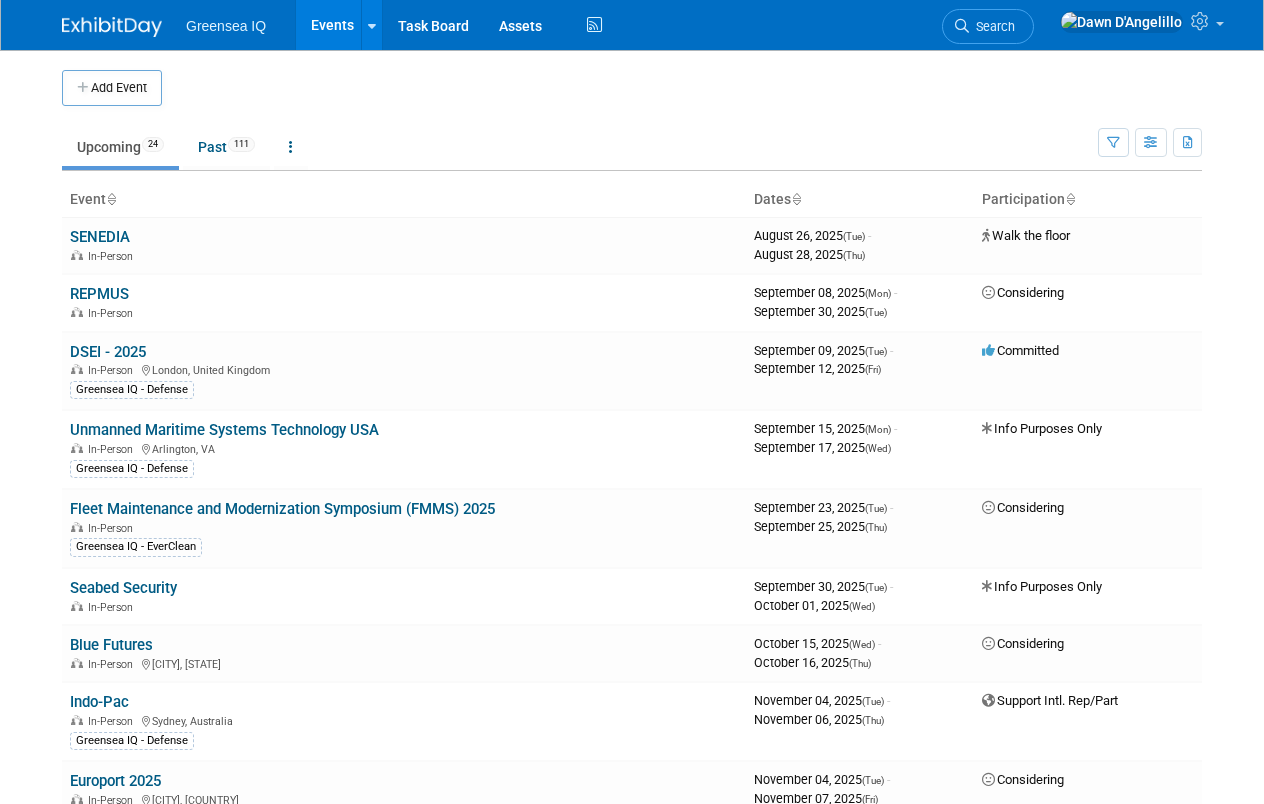 scroll, scrollTop: 0, scrollLeft: 0, axis: both 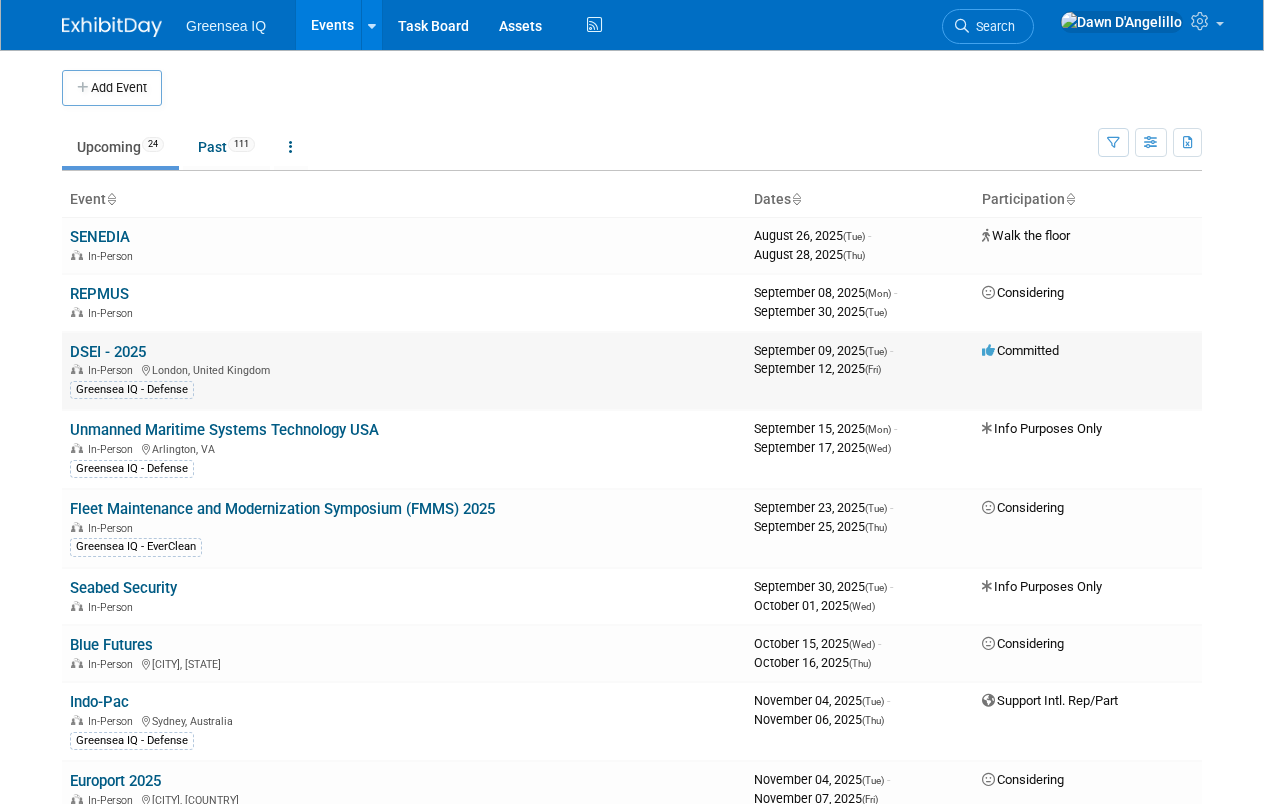 click on "DSEI - 2025" at bounding box center [108, 352] 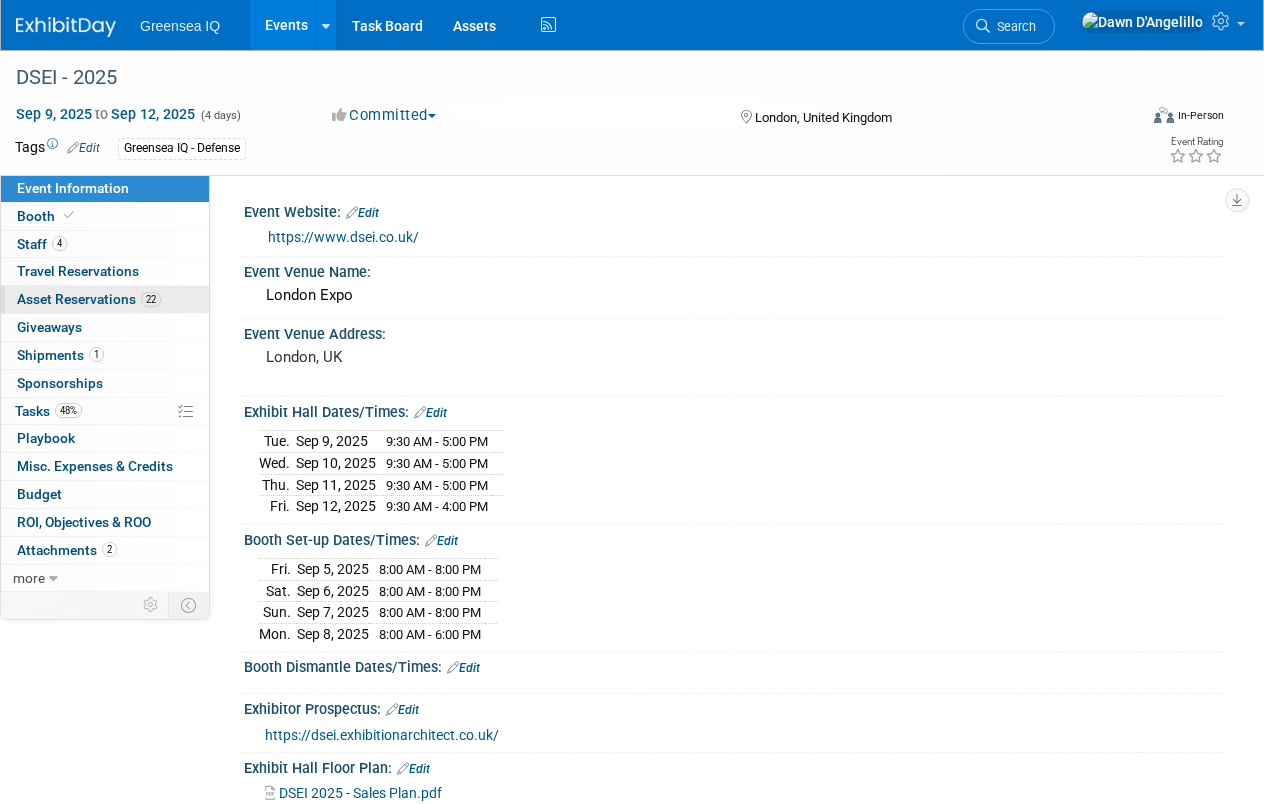 scroll, scrollTop: 0, scrollLeft: 0, axis: both 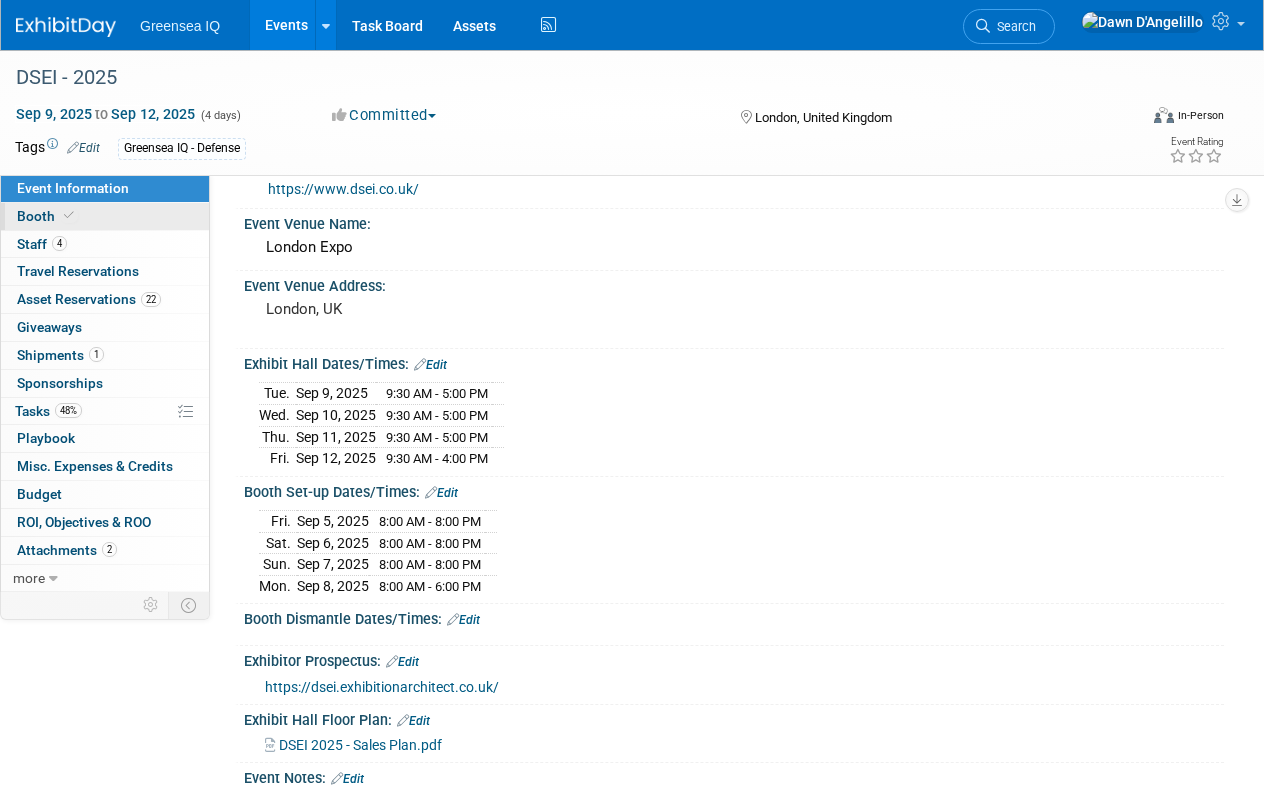 click on "Booth" at bounding box center (47, 216) 